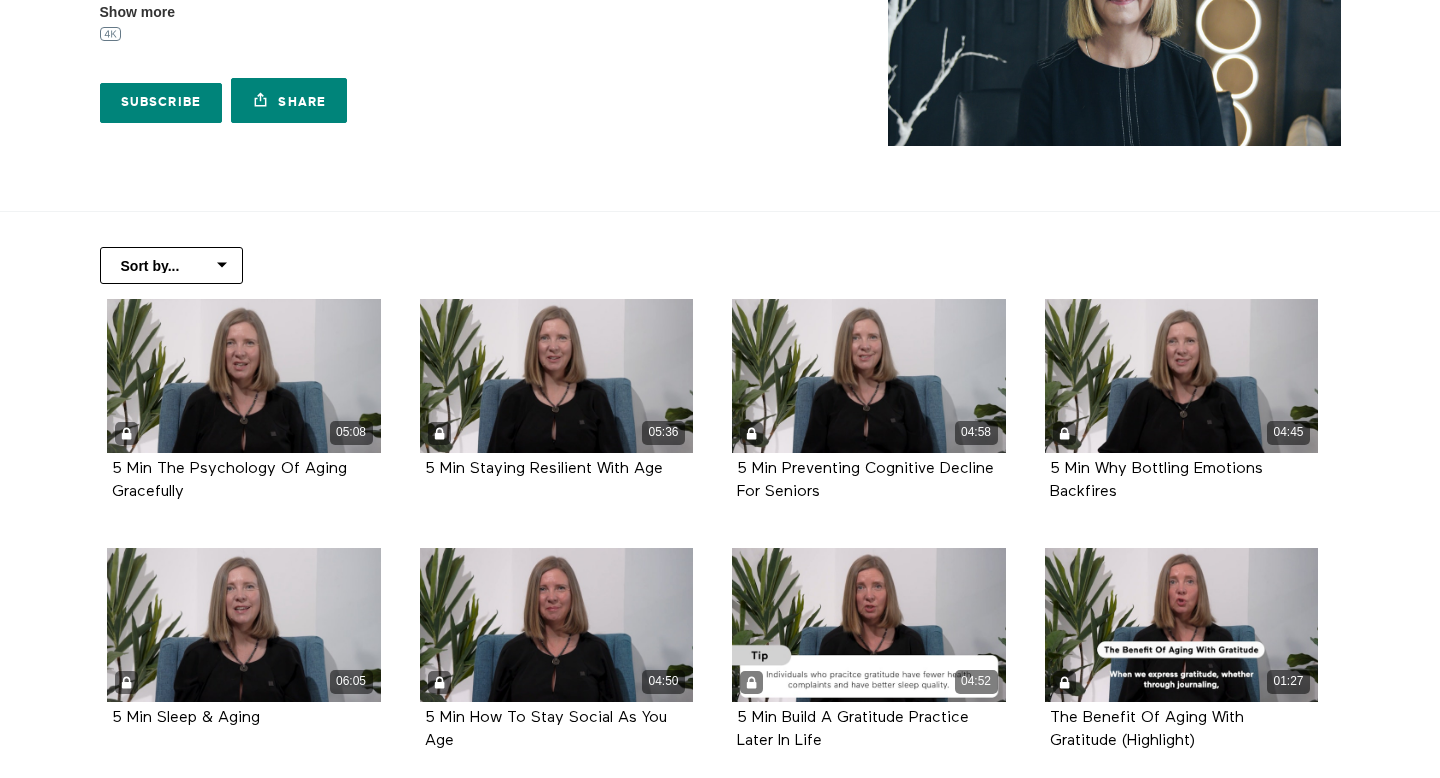 scroll, scrollTop: 213, scrollLeft: 0, axis: vertical 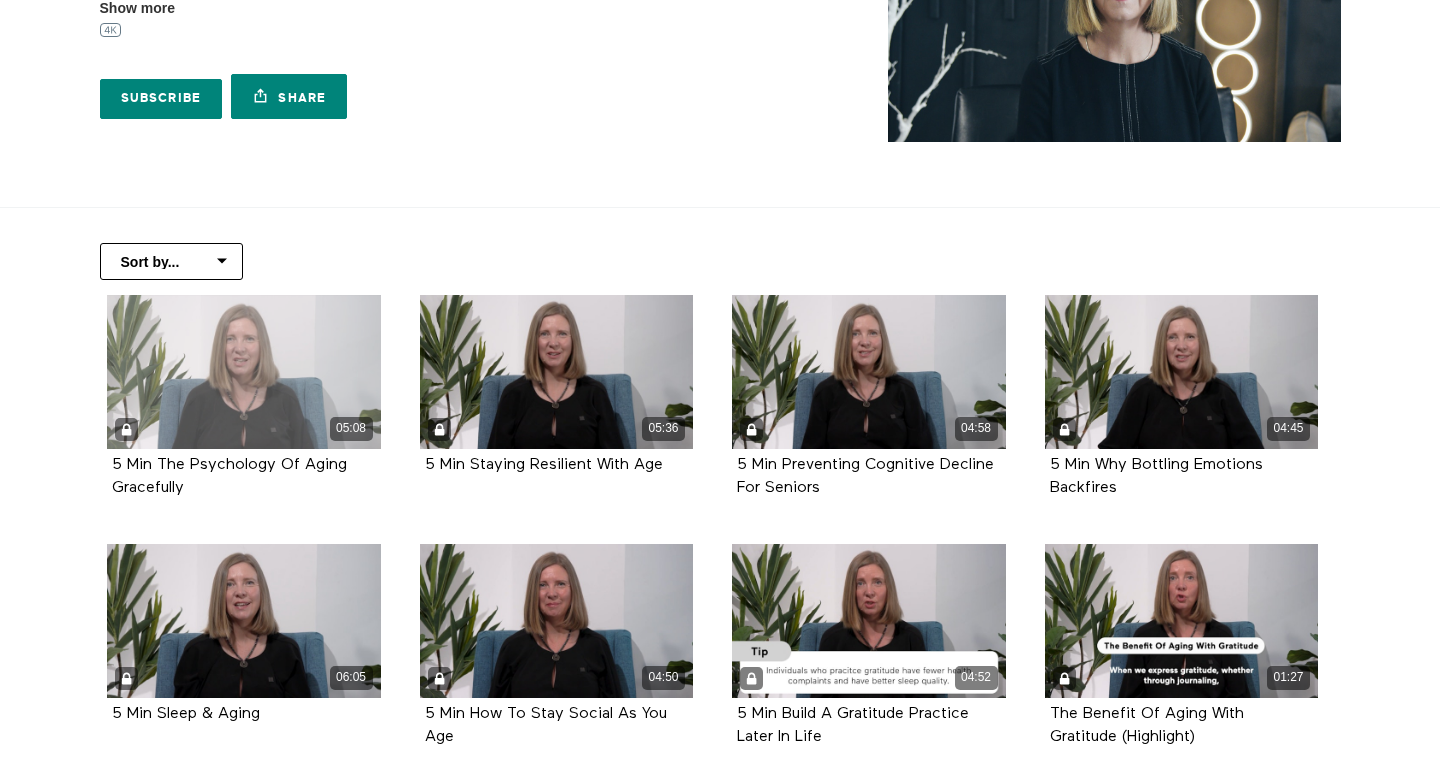 click on "05:08" at bounding box center (244, 372) 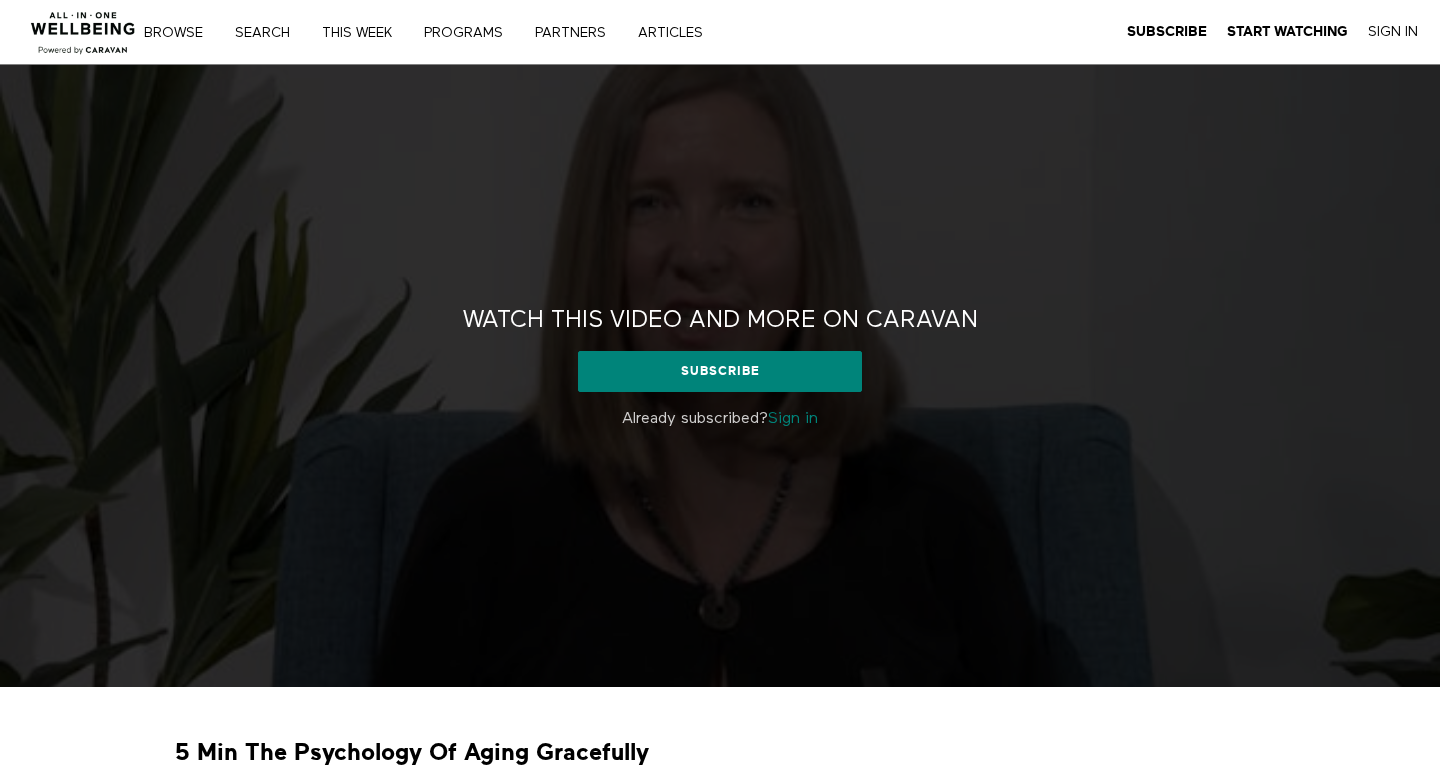 scroll, scrollTop: 0, scrollLeft: 0, axis: both 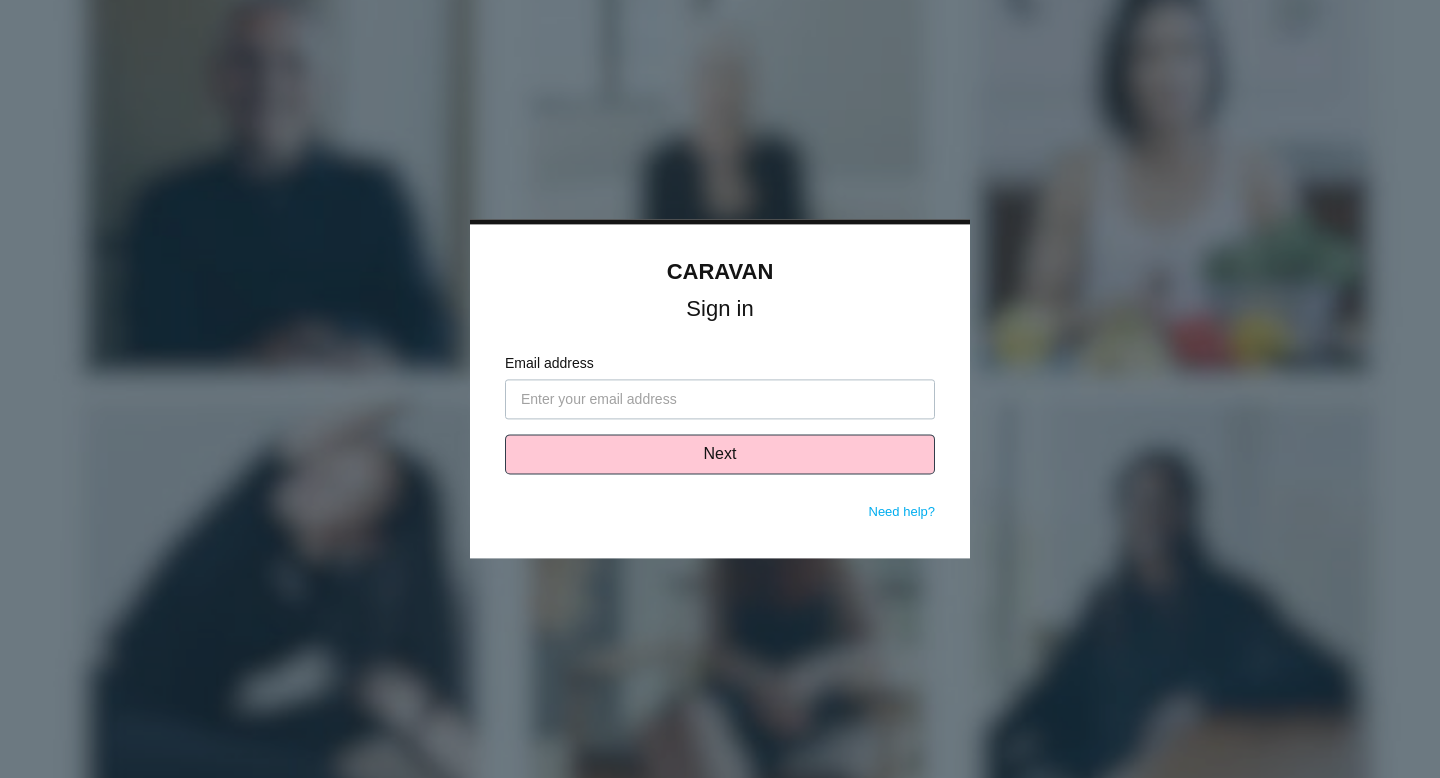 click on "Email address" at bounding box center (720, 400) 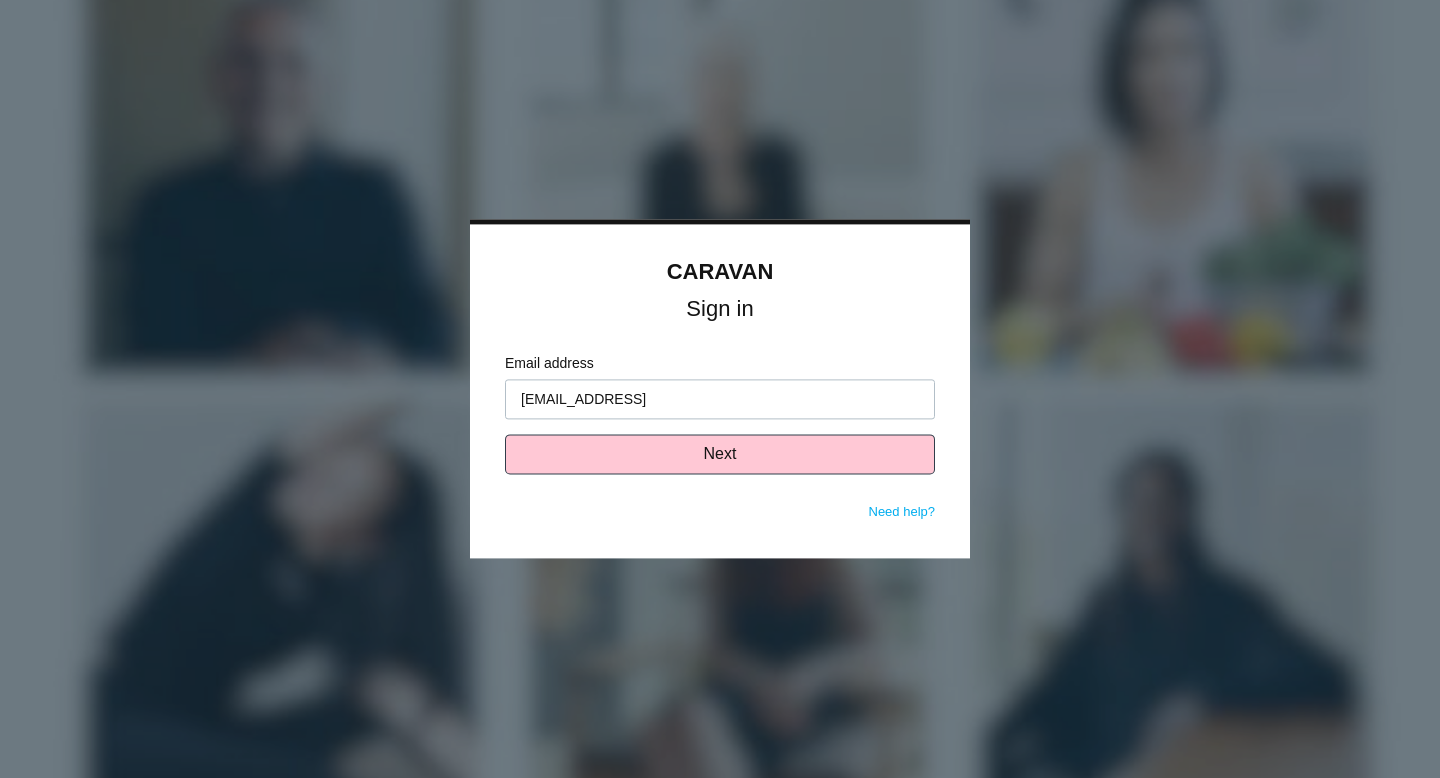 type on "ohudaybe@kent.edu" 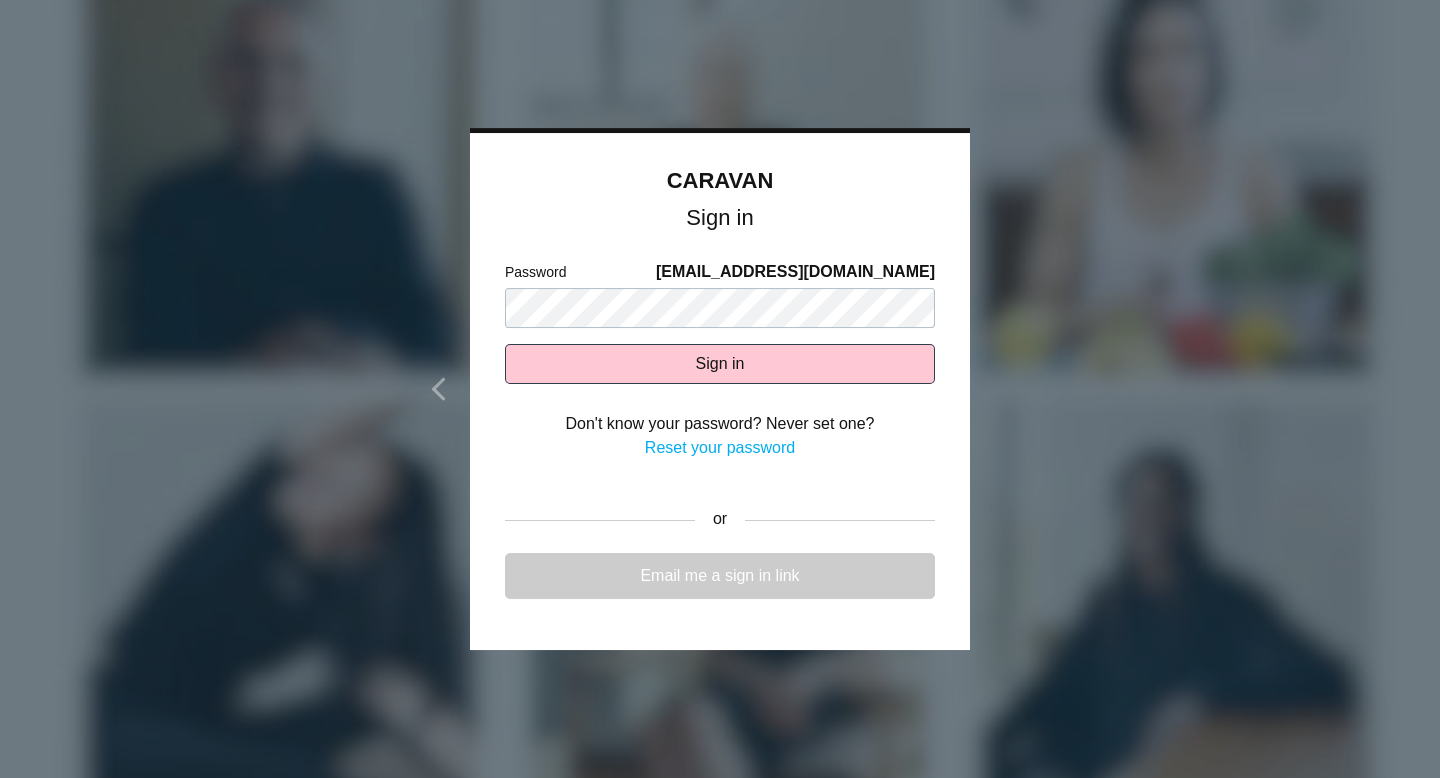 click on "Email me a sign in link" at bounding box center [720, 576] 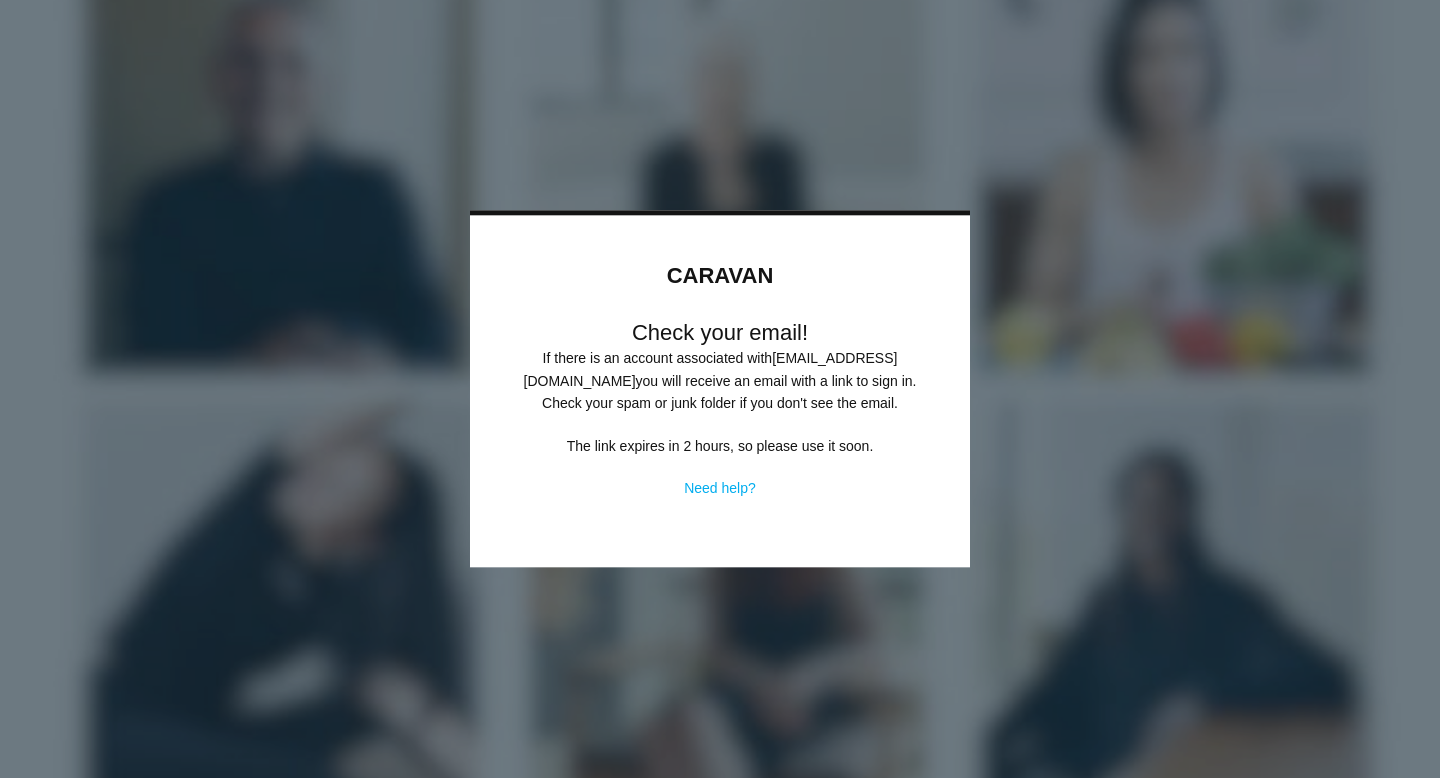 scroll, scrollTop: 0, scrollLeft: 0, axis: both 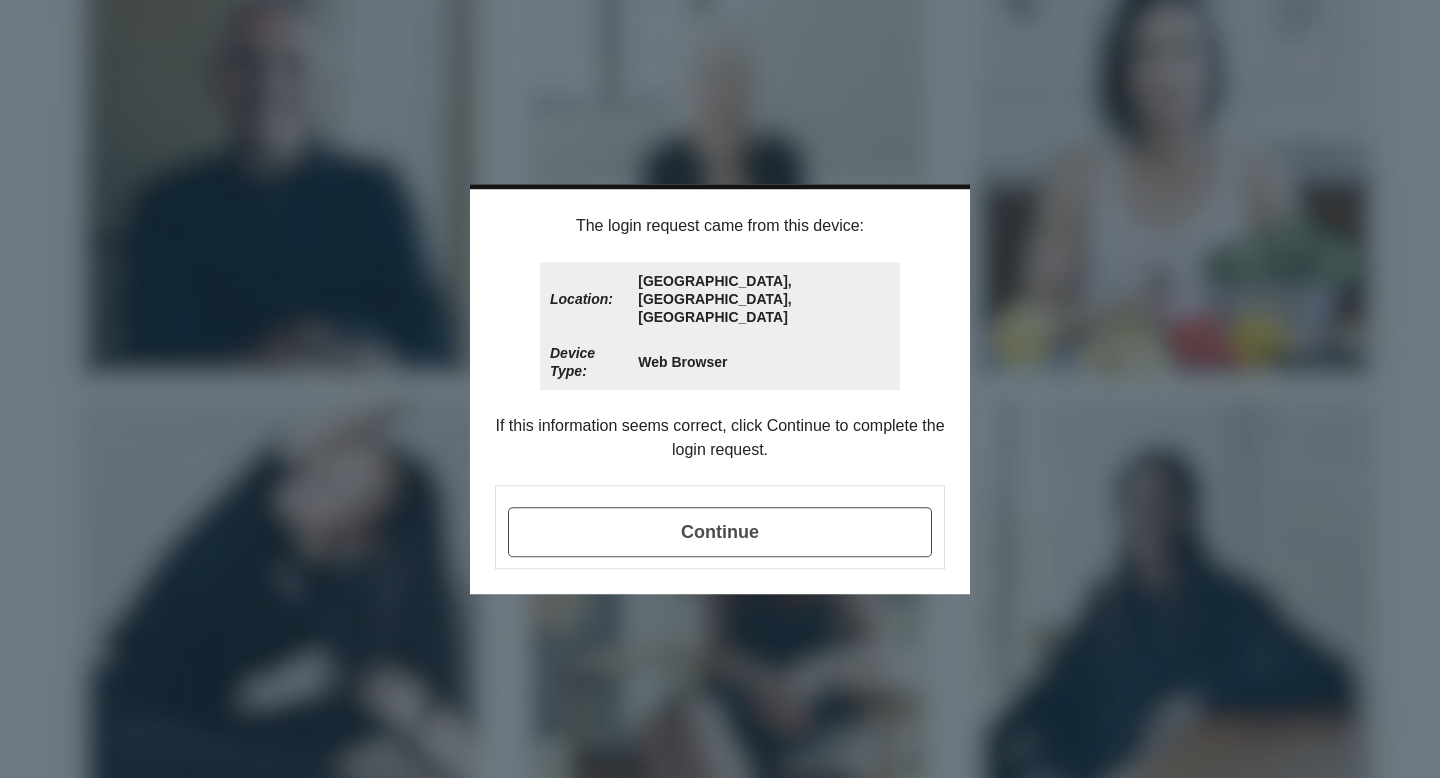 click on "Continue" at bounding box center (720, 532) 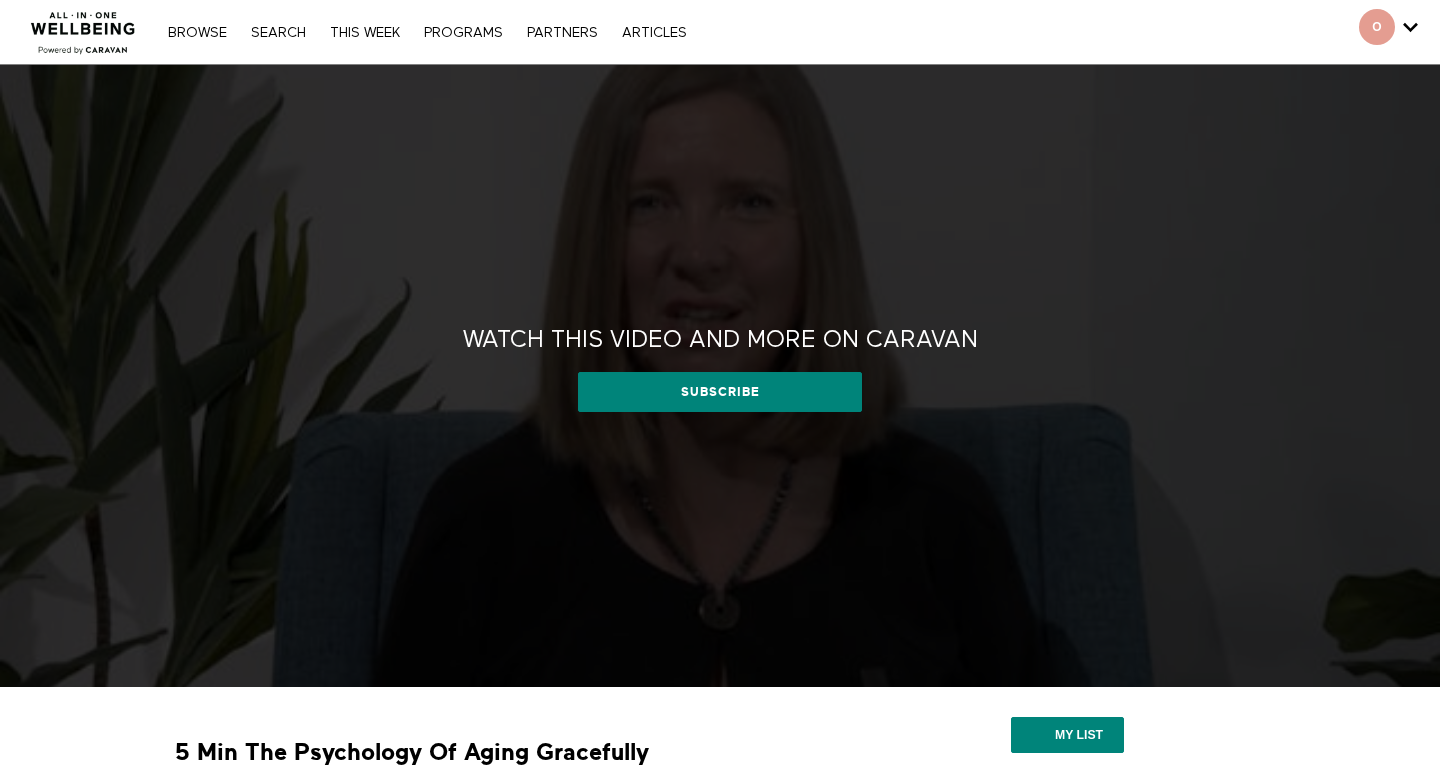 scroll, scrollTop: 0, scrollLeft: 0, axis: both 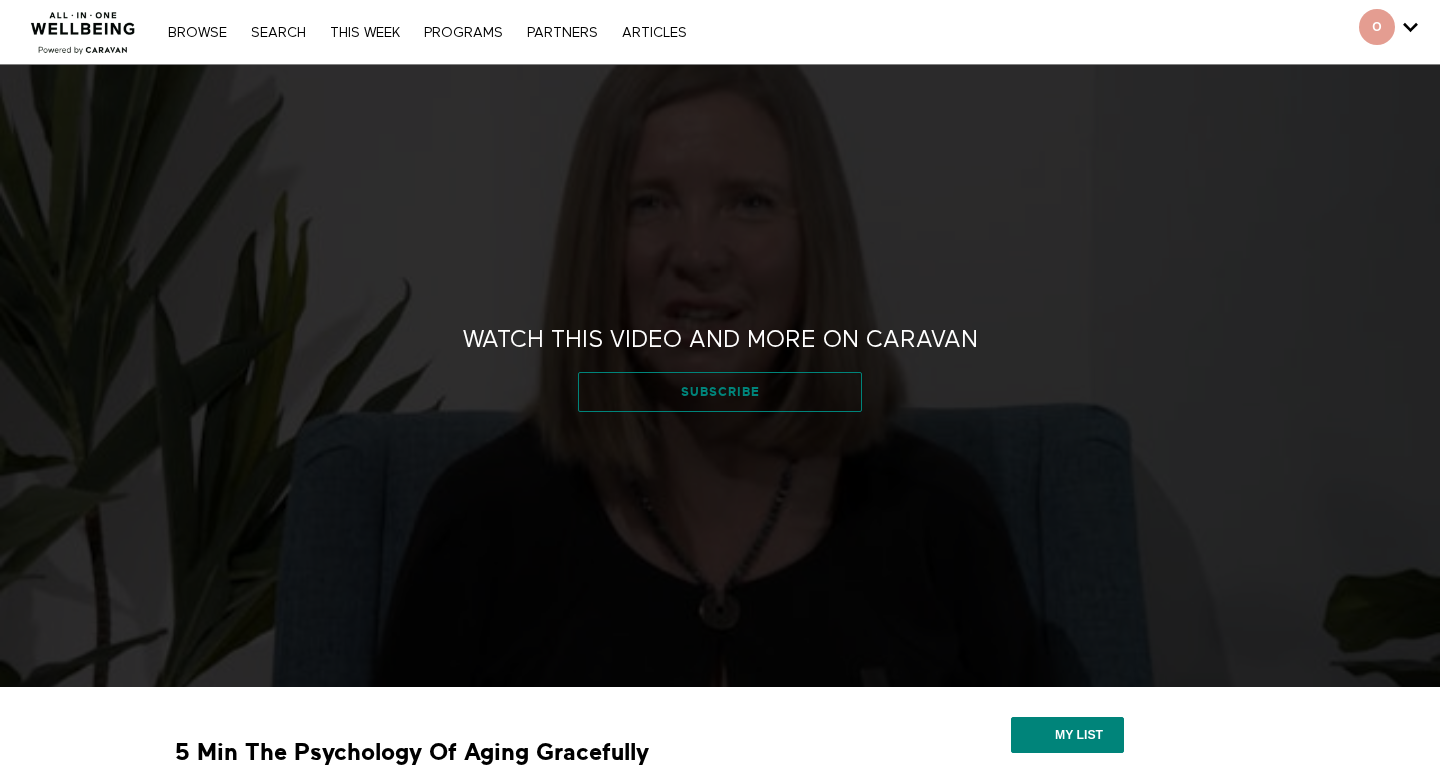 click on "Subscribe" at bounding box center [719, 392] 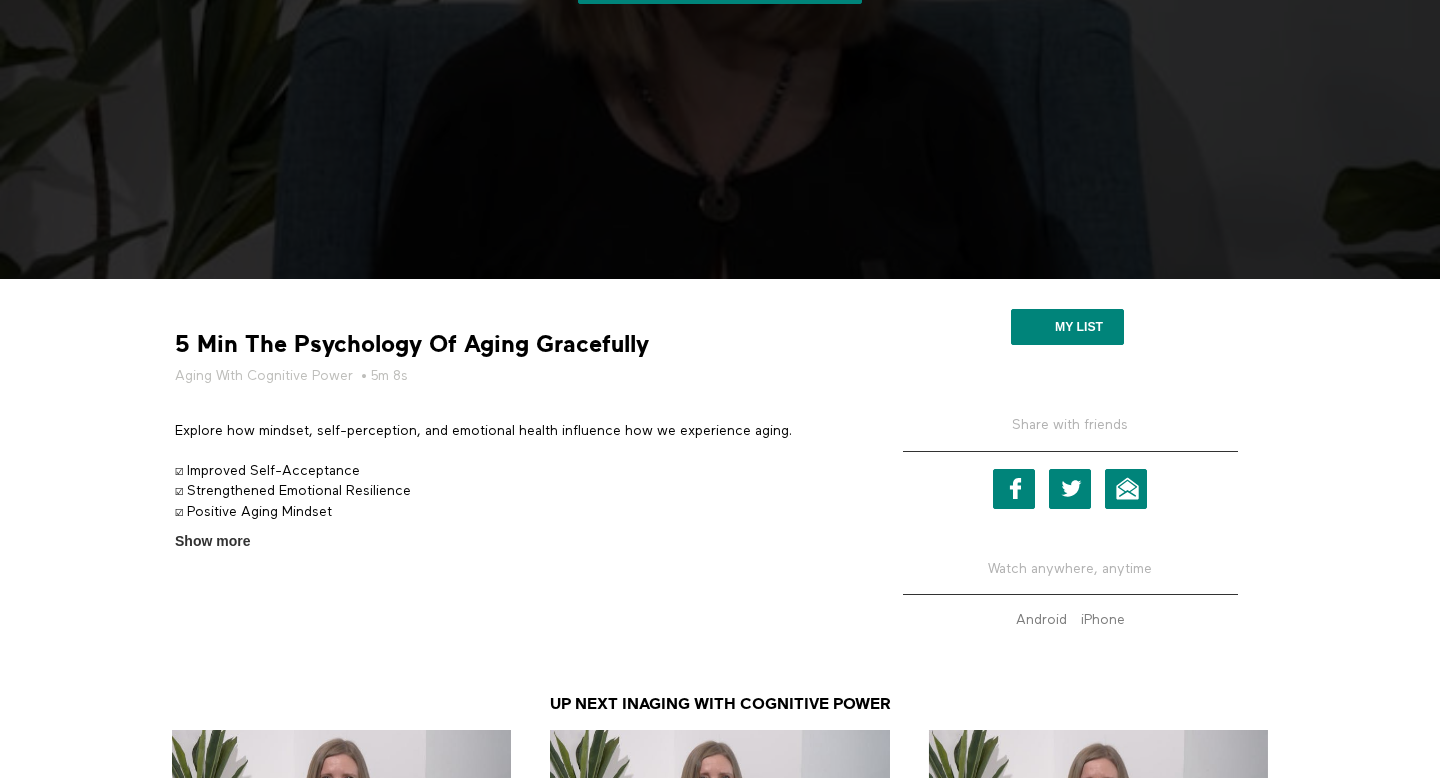 scroll, scrollTop: 0, scrollLeft: 0, axis: both 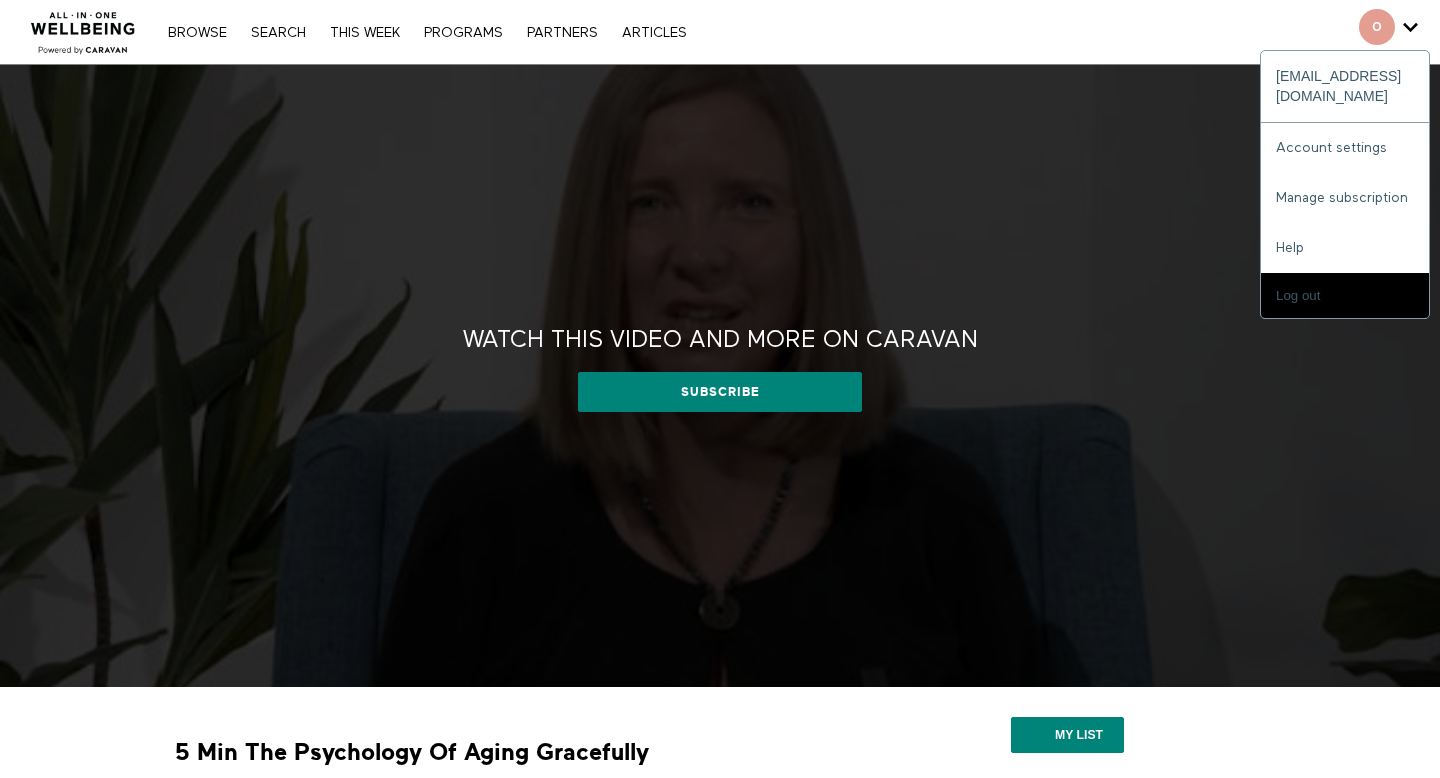 click at bounding box center (1377, 27) 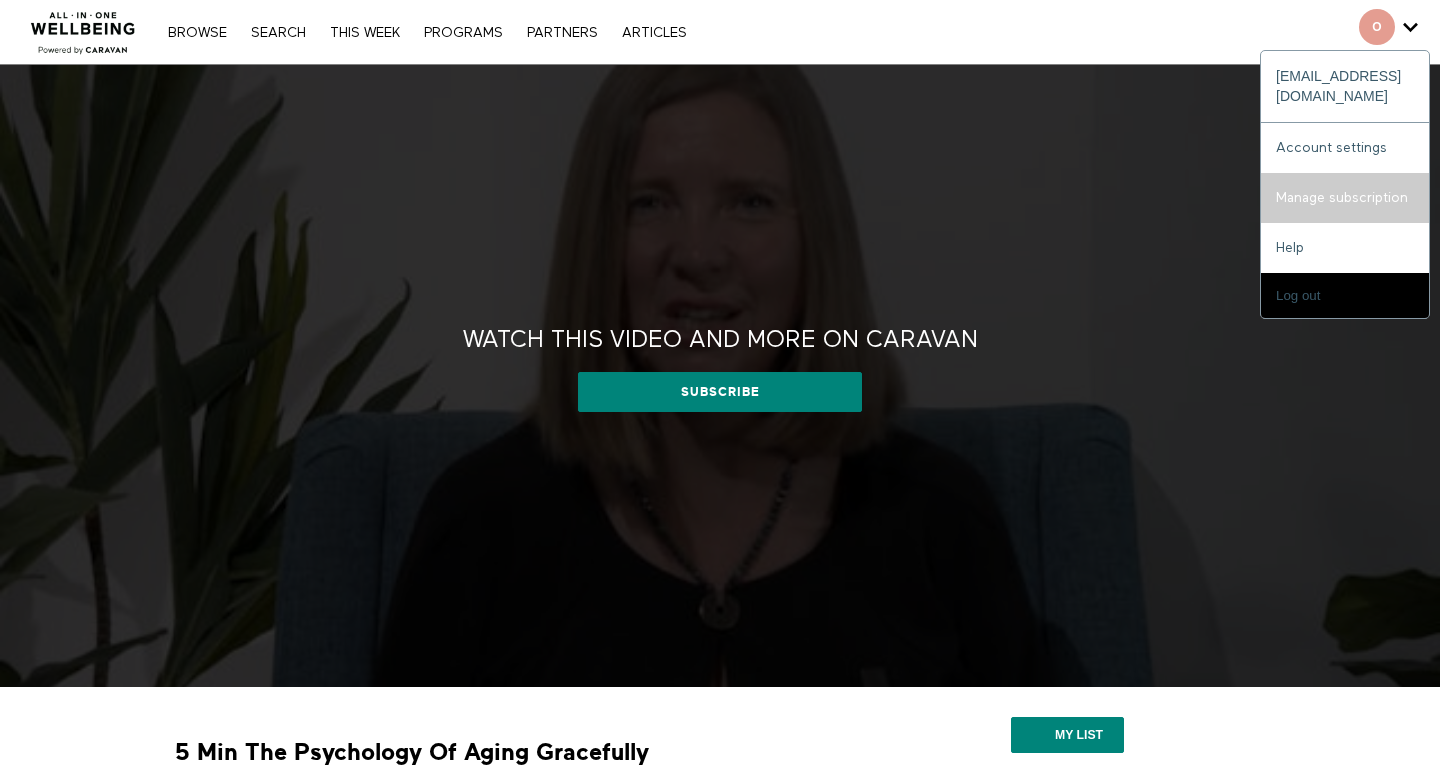 click on "Manage subscription" at bounding box center (1345, 198) 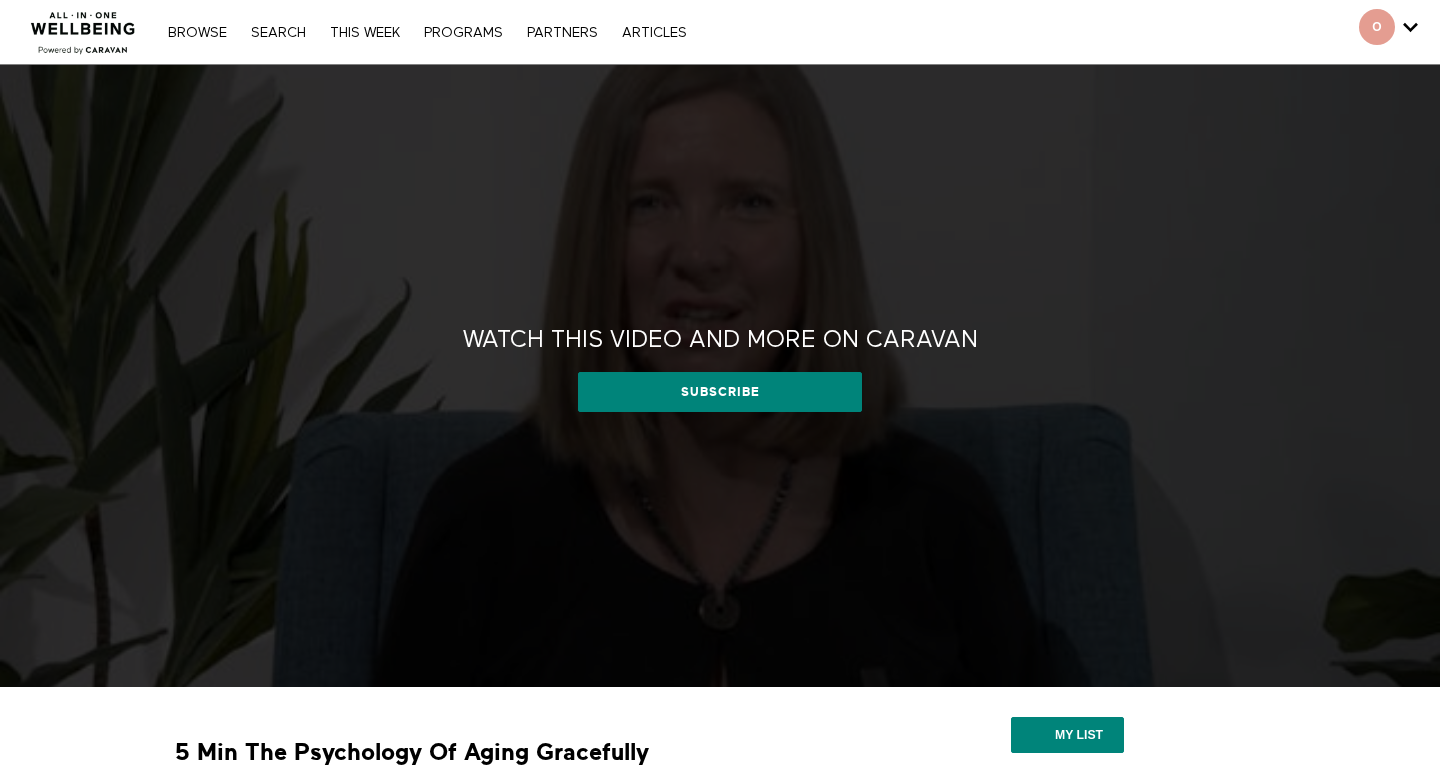 scroll, scrollTop: 0, scrollLeft: 0, axis: both 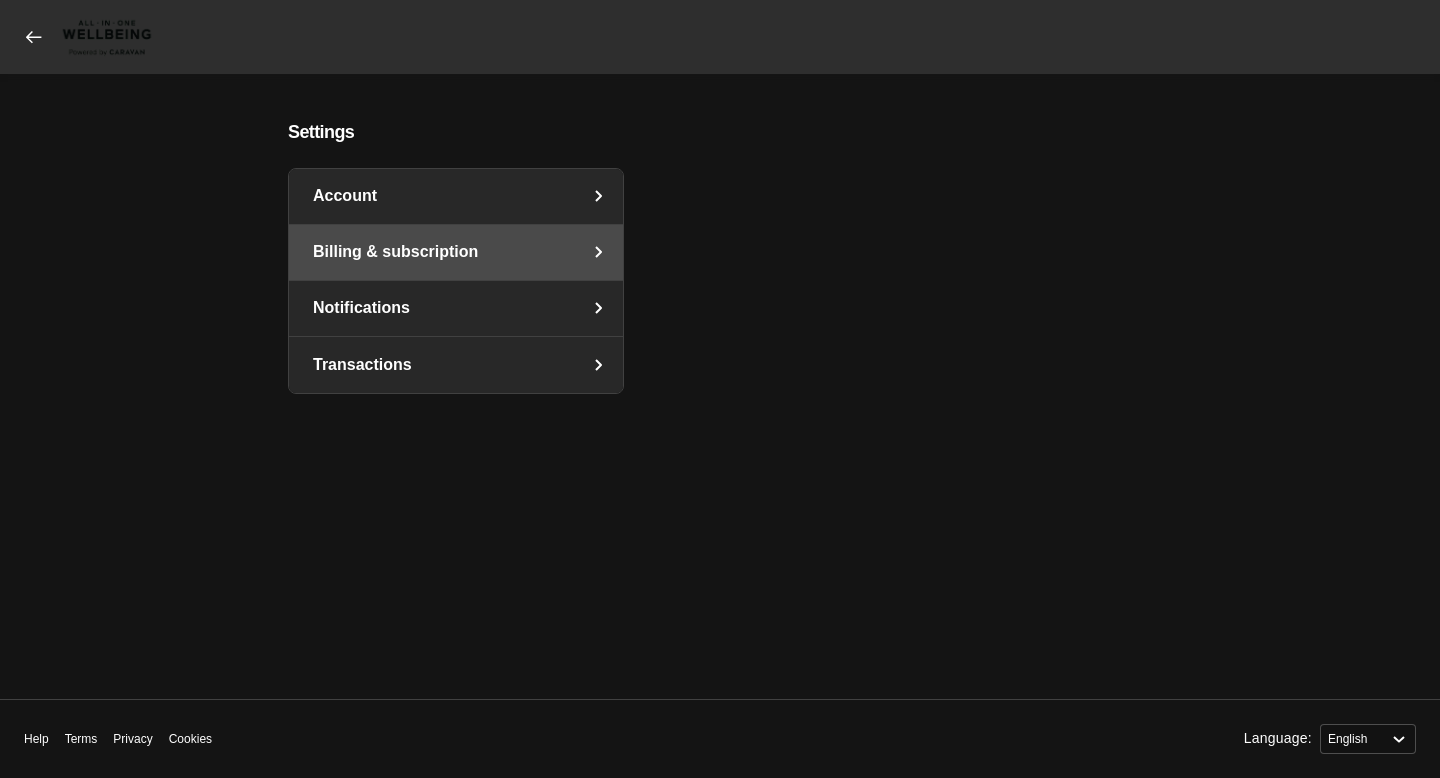 select on "en" 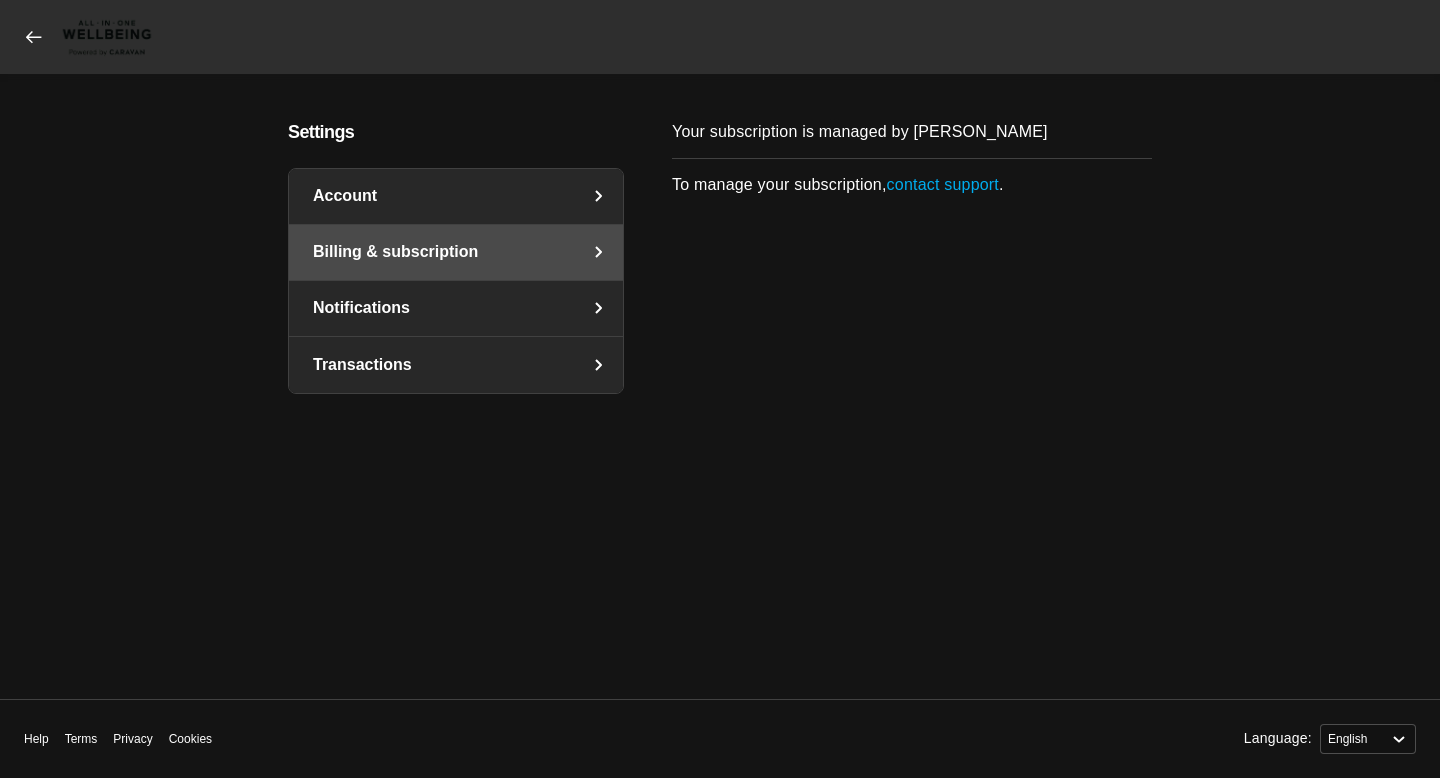 click on "Account" 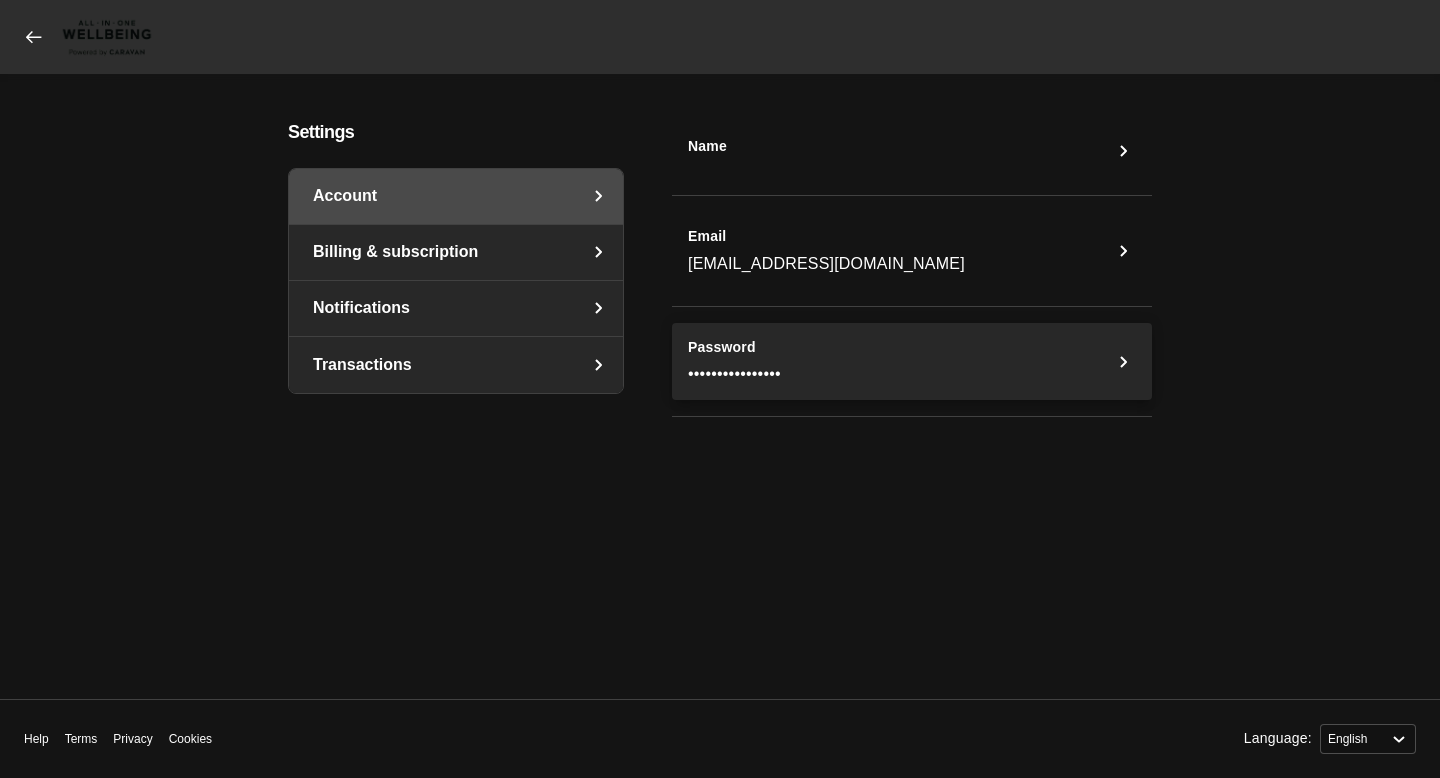 click on "Password ••••••••••••••••" 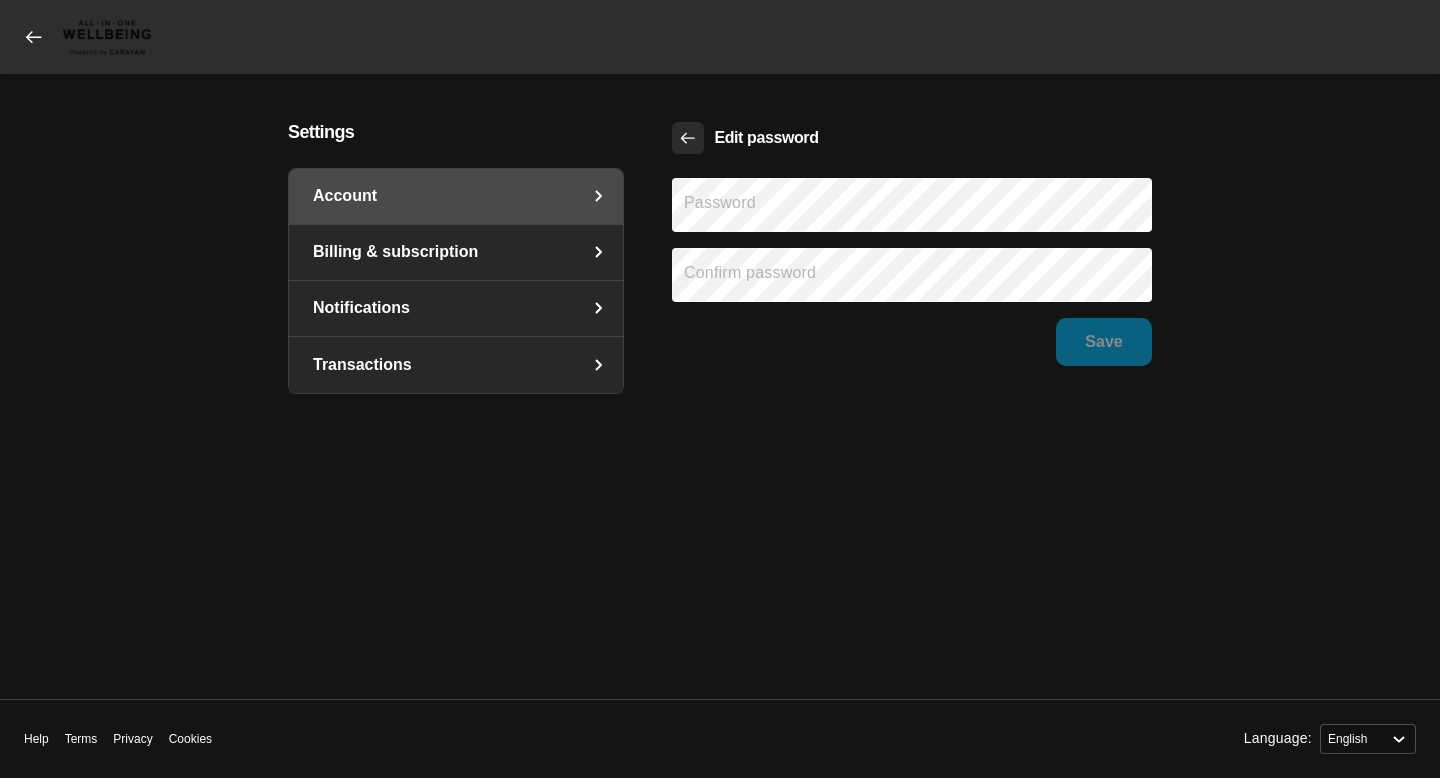 click 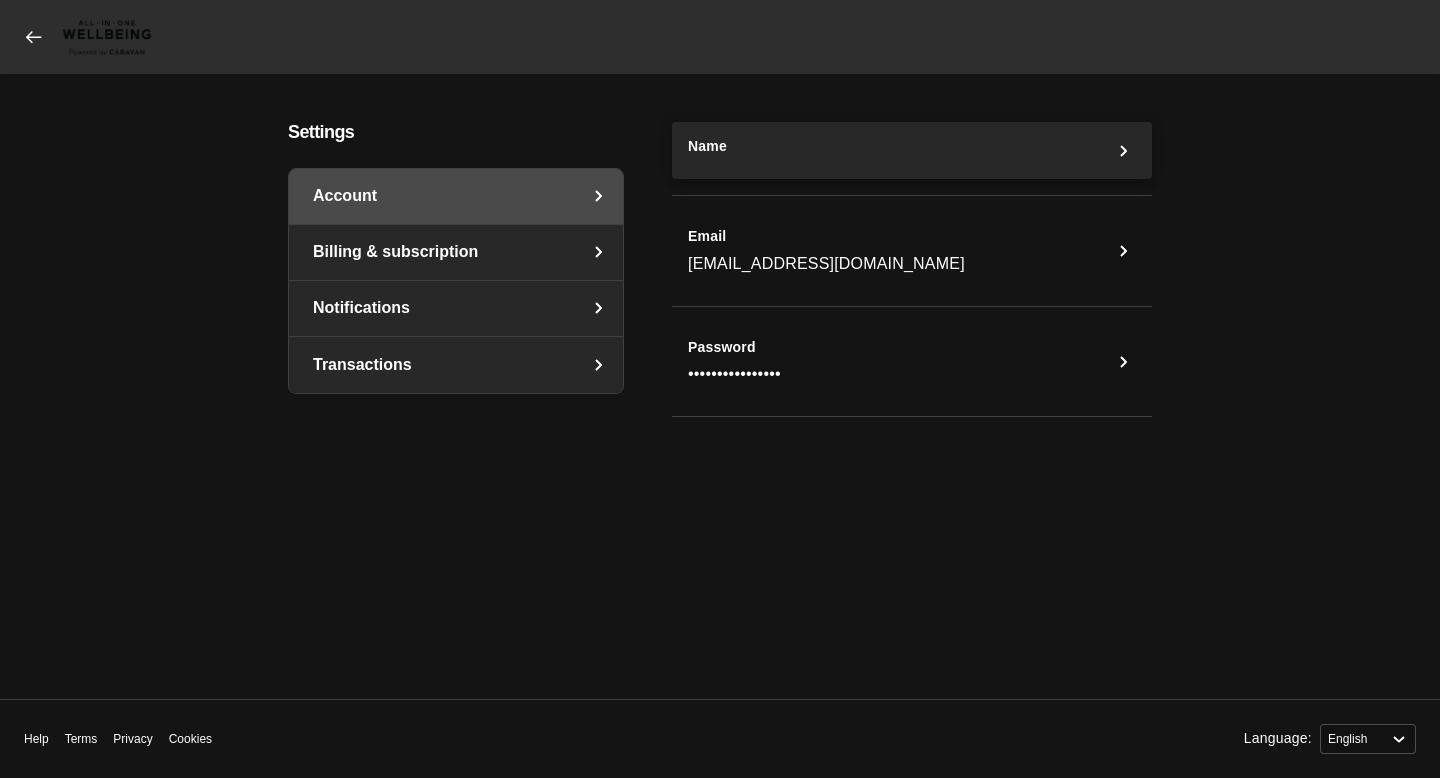 click on "Name" 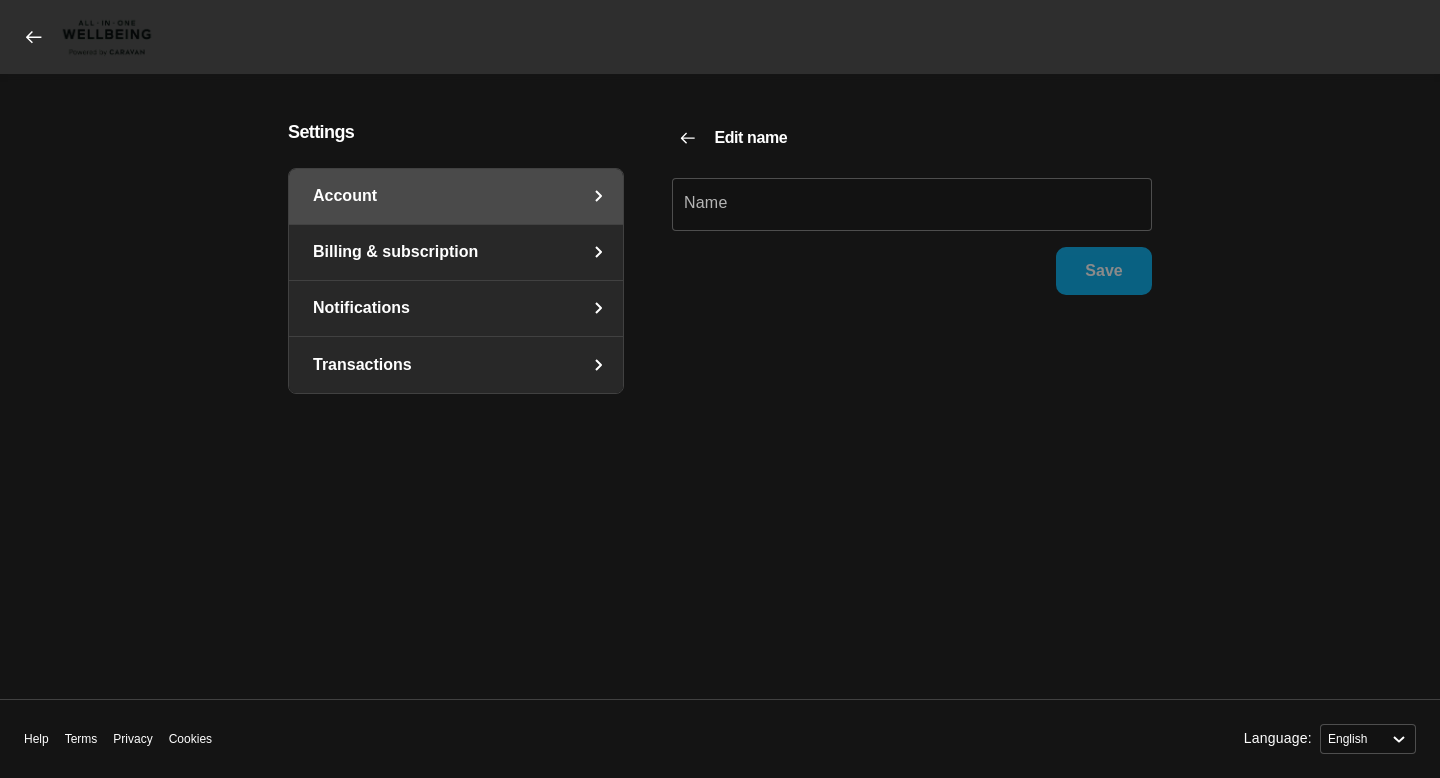 click on "Transactions" 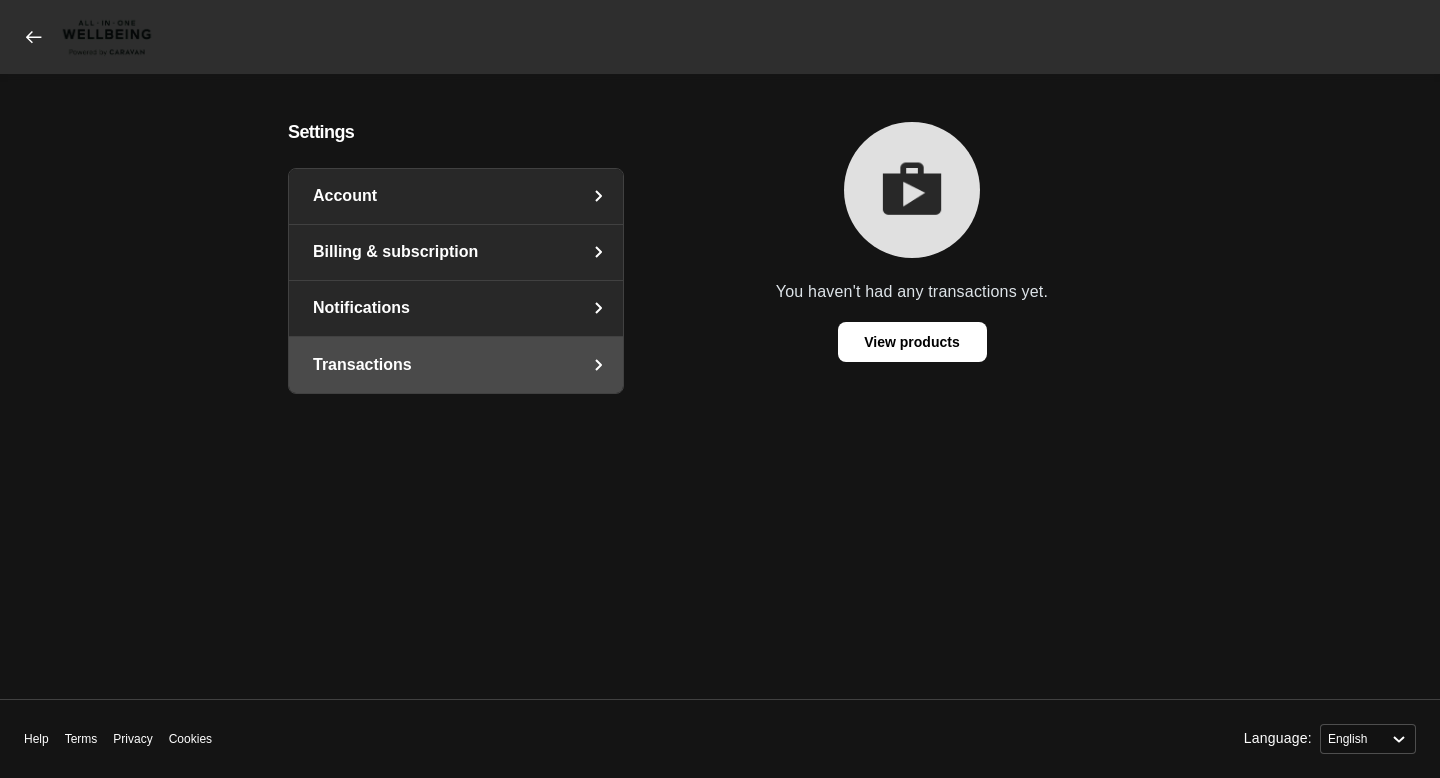 click 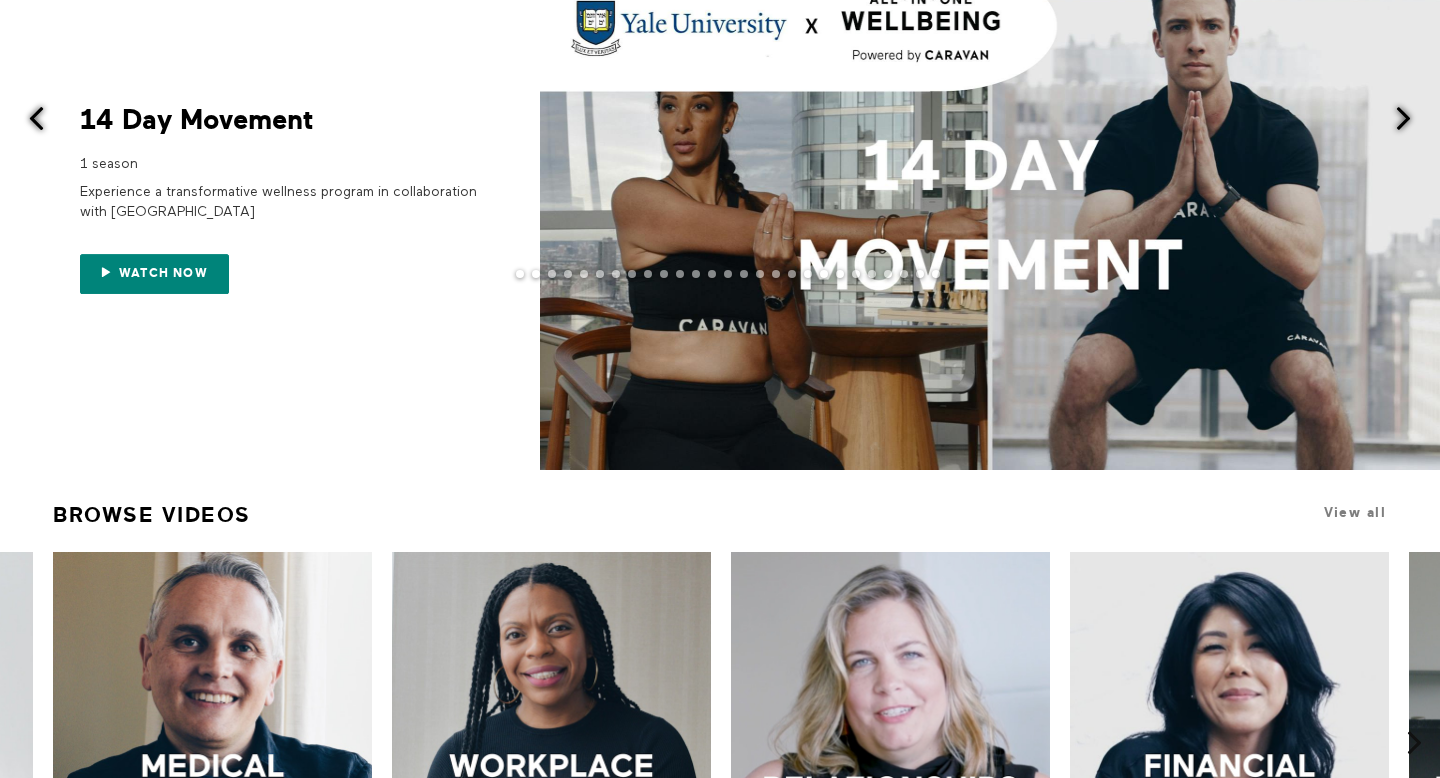 scroll, scrollTop: 162, scrollLeft: 0, axis: vertical 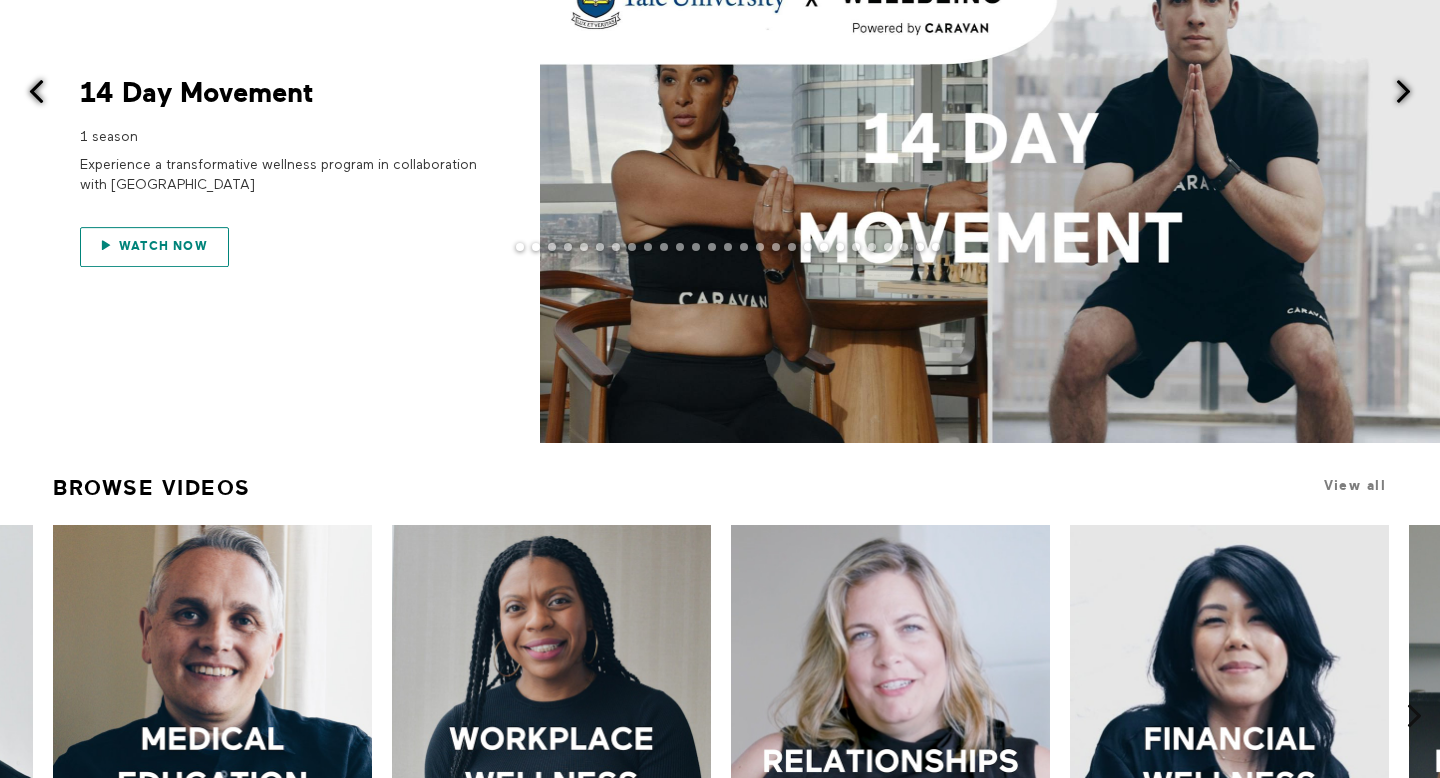 click on "Watch now" at bounding box center [154, 247] 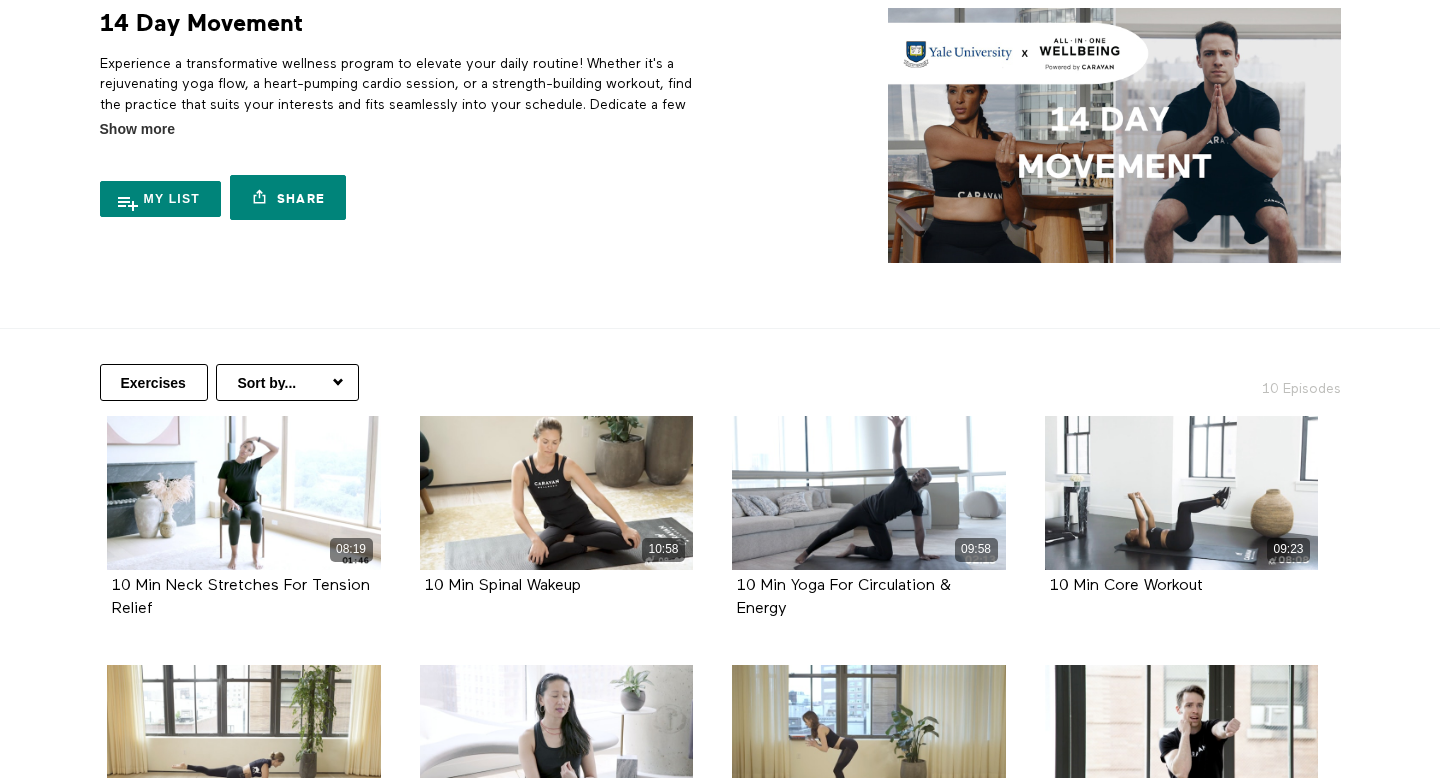 scroll, scrollTop: 105, scrollLeft: 0, axis: vertical 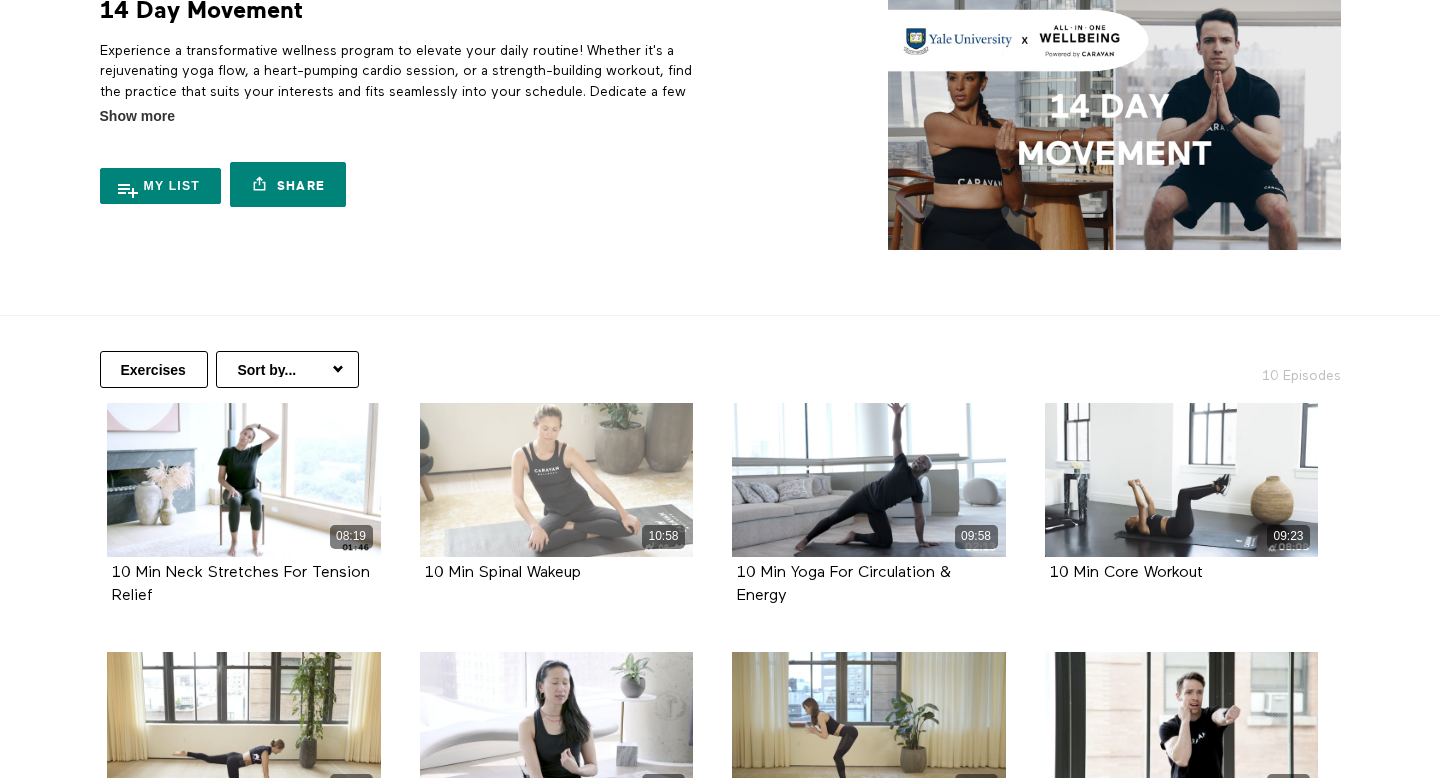 click on "10:58" at bounding box center (557, 480) 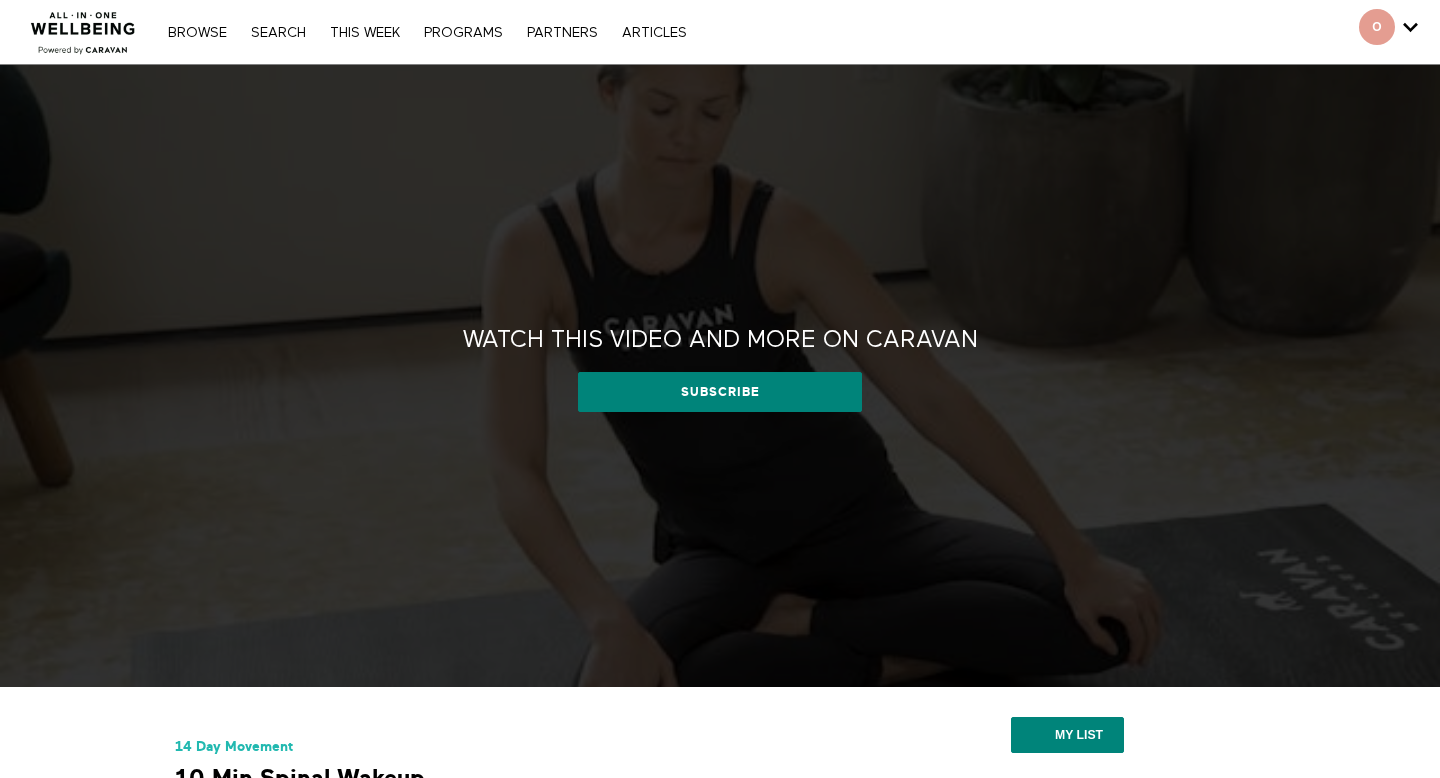 scroll, scrollTop: 0, scrollLeft: 0, axis: both 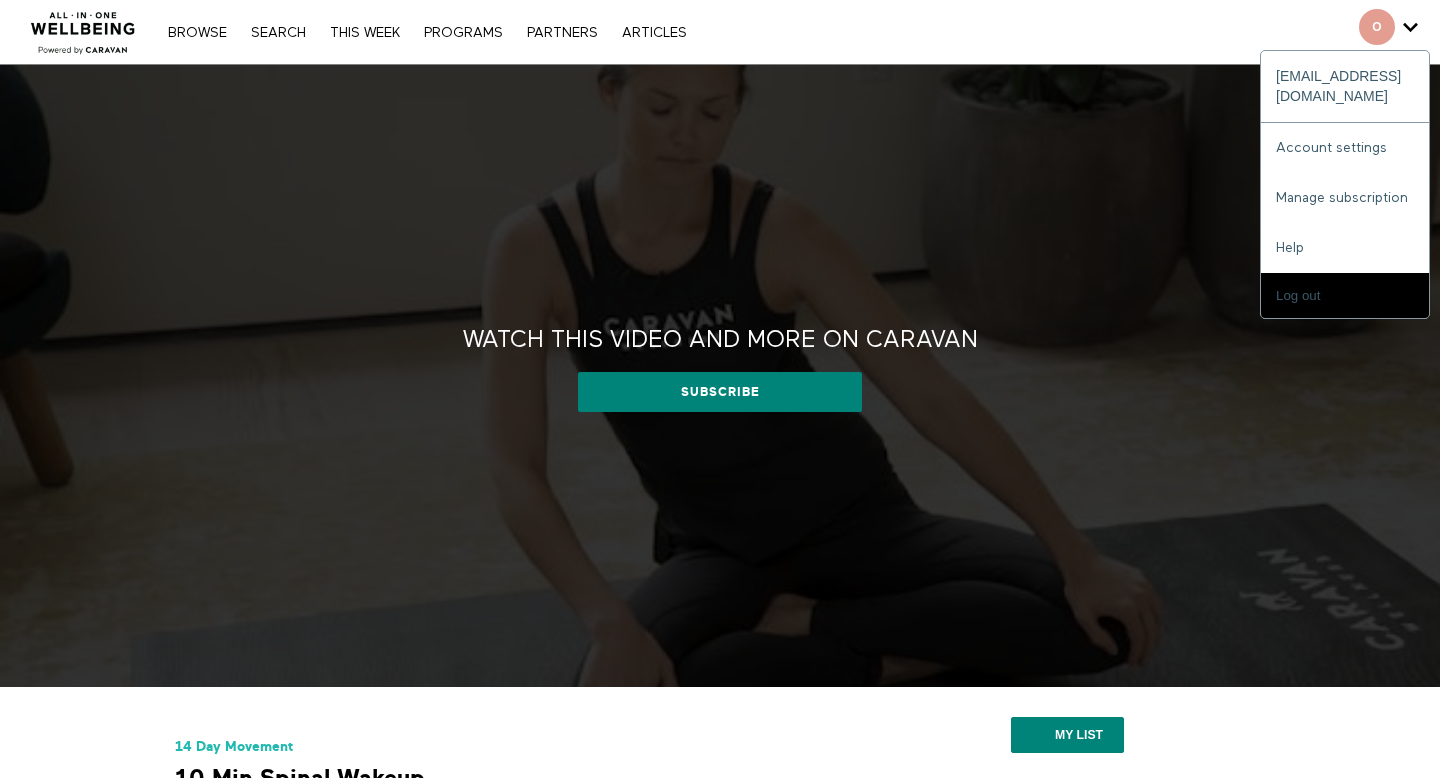 click at bounding box center [1377, 27] 